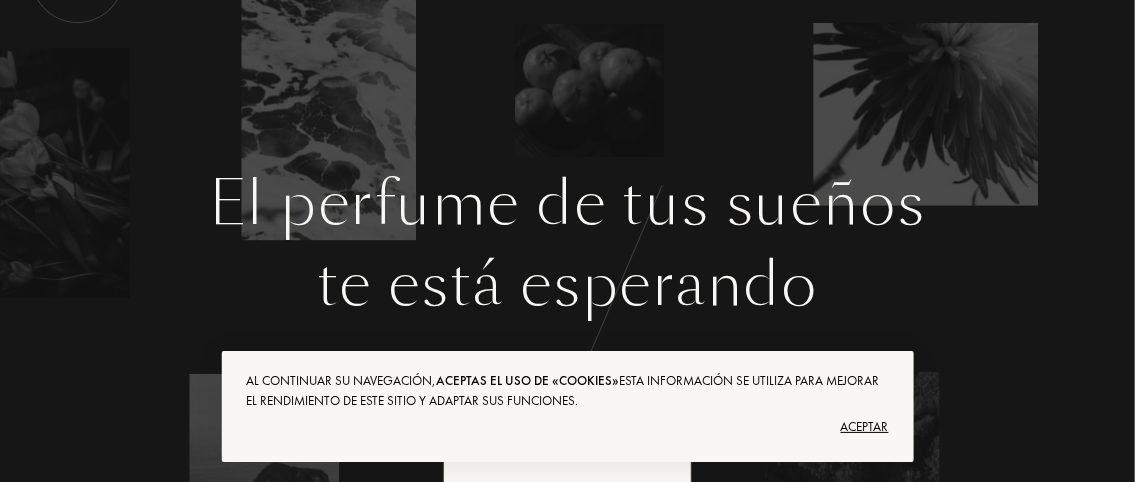 scroll, scrollTop: 0, scrollLeft: 0, axis: both 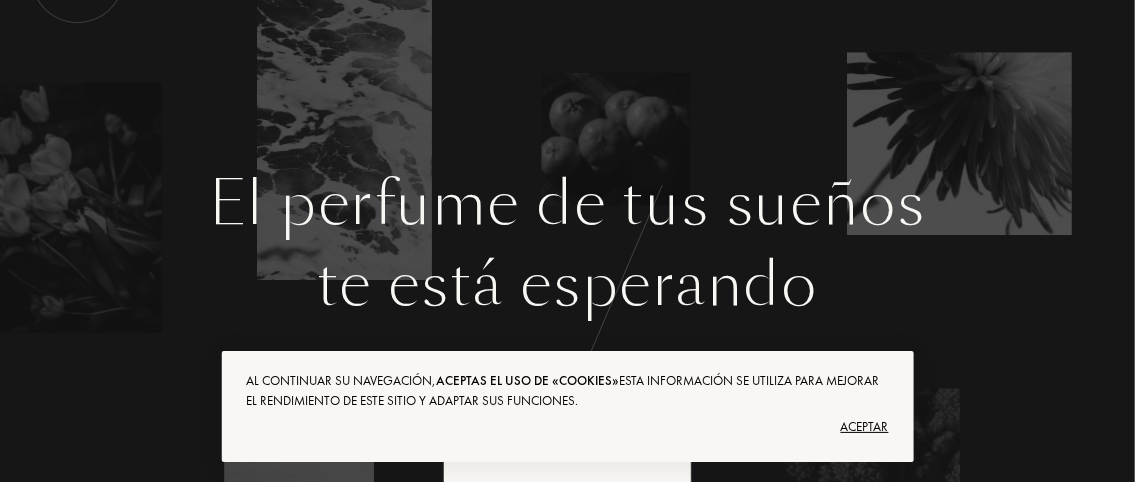 click on "Aceptar" at bounding box center [567, 427] 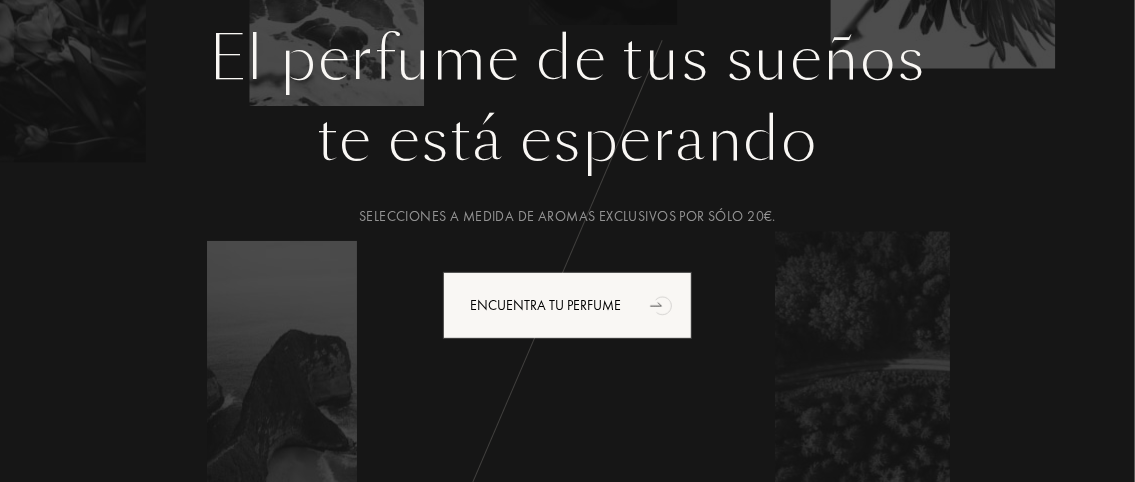 scroll, scrollTop: 222, scrollLeft: 0, axis: vertical 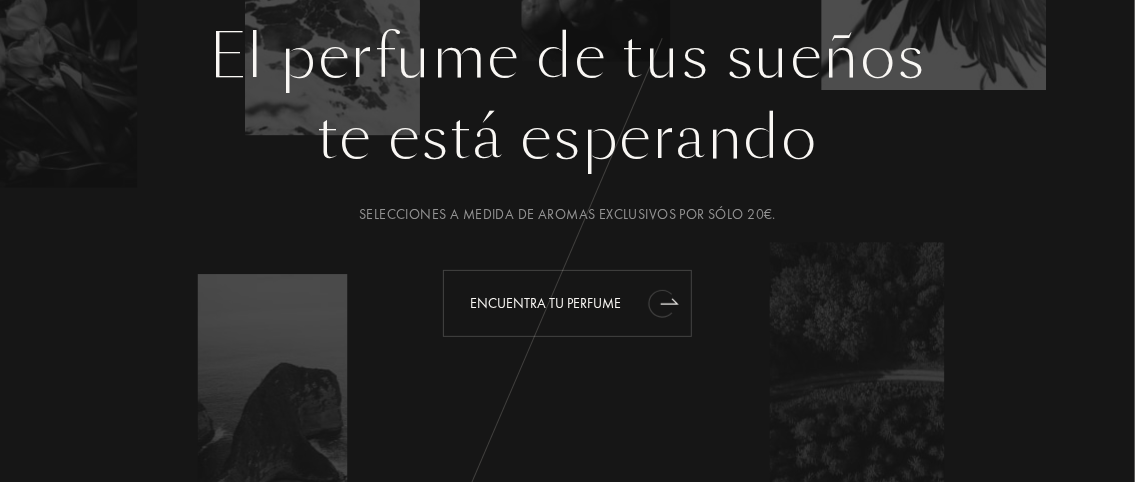 click on "Encuentra tu perfume" at bounding box center [567, 303] 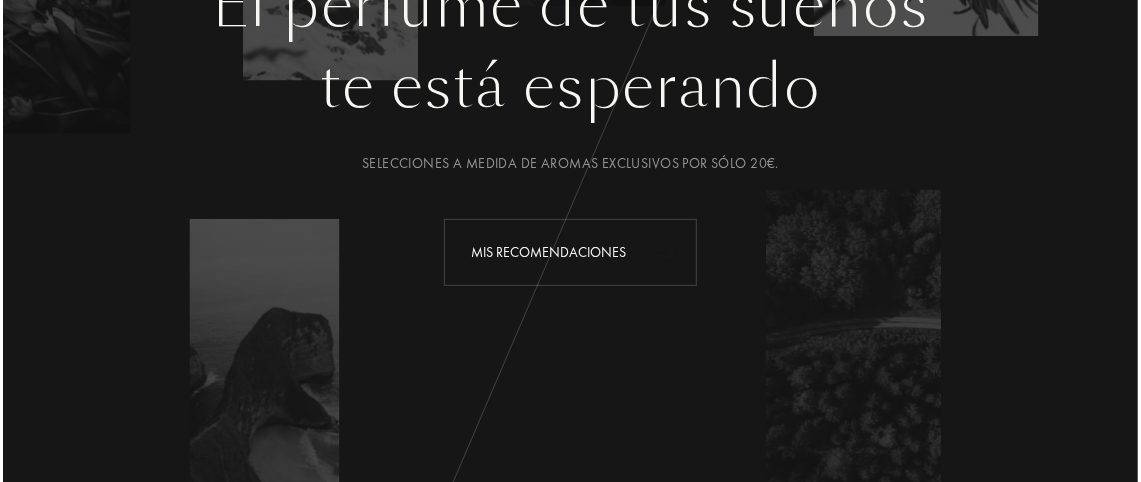 scroll, scrollTop: 0, scrollLeft: 0, axis: both 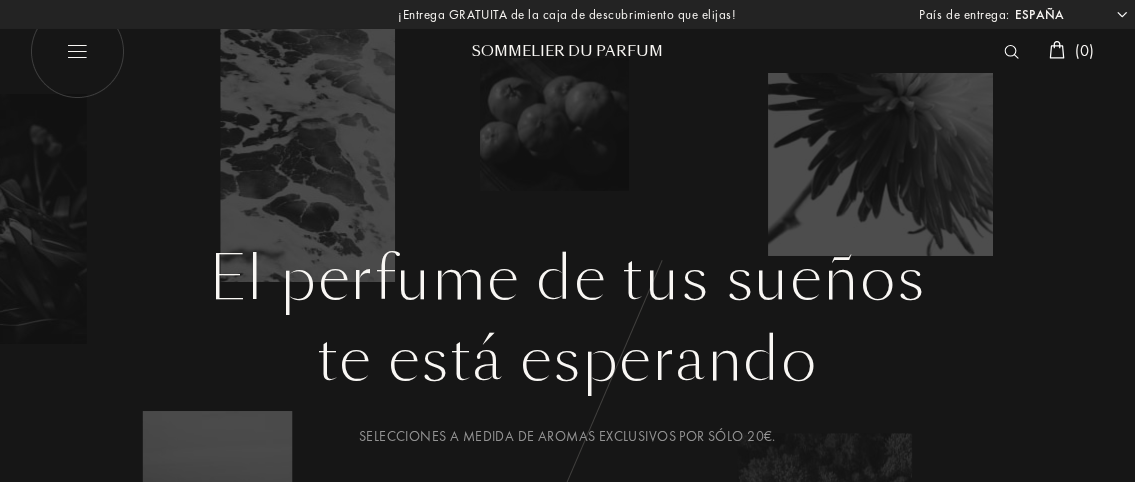 click at bounding box center (77, 52) 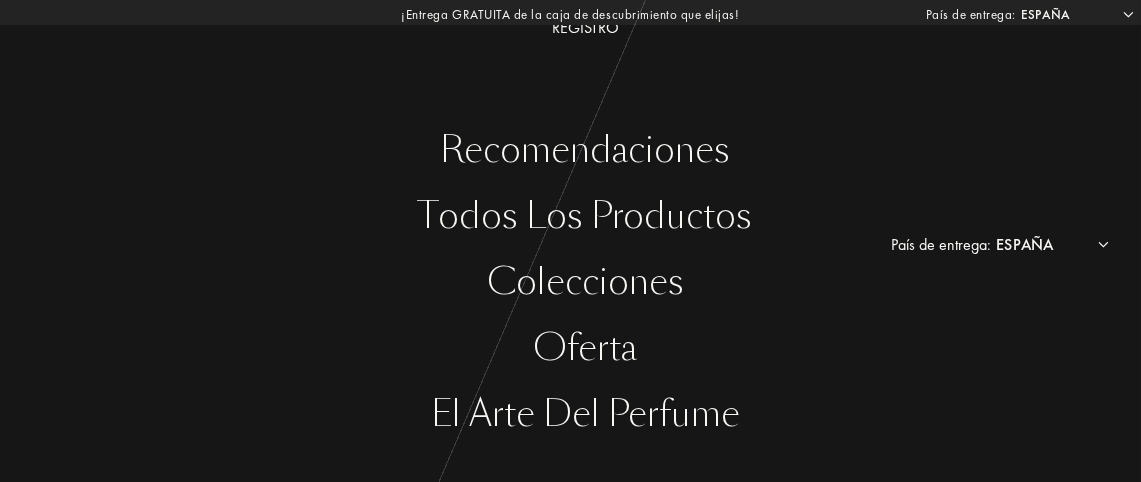 scroll, scrollTop: 182, scrollLeft: 0, axis: vertical 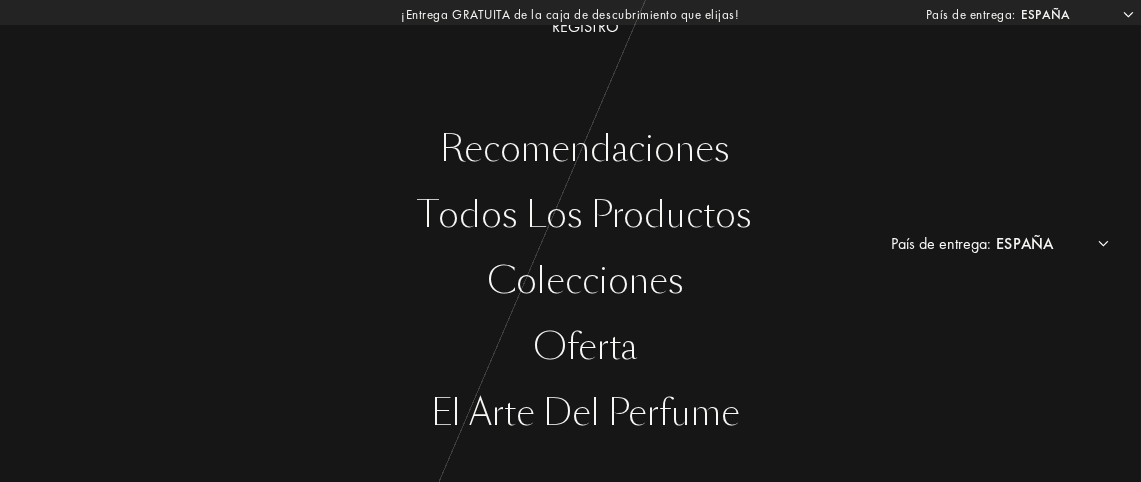 click on "Oferta" at bounding box center [585, 347] 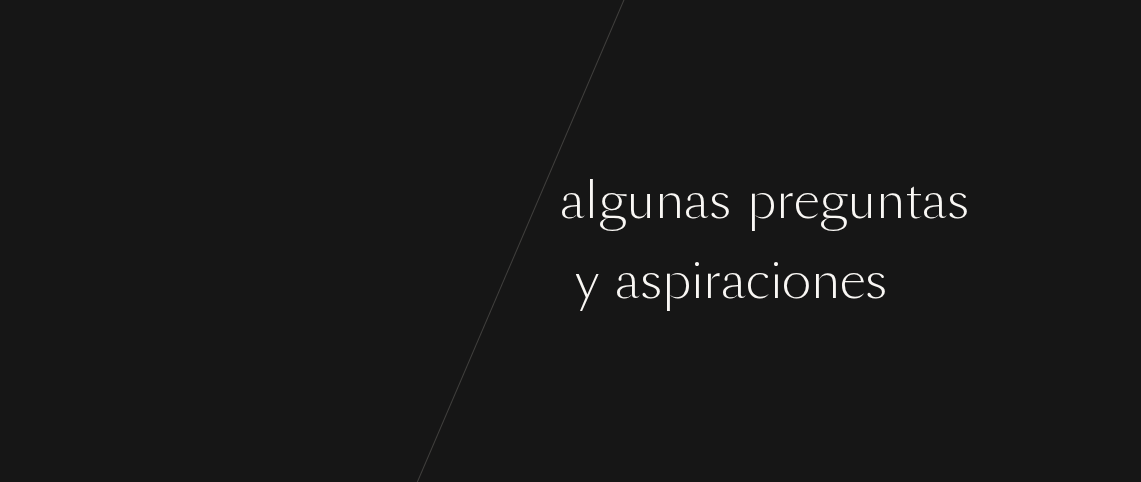 scroll, scrollTop: 0, scrollLeft: 0, axis: both 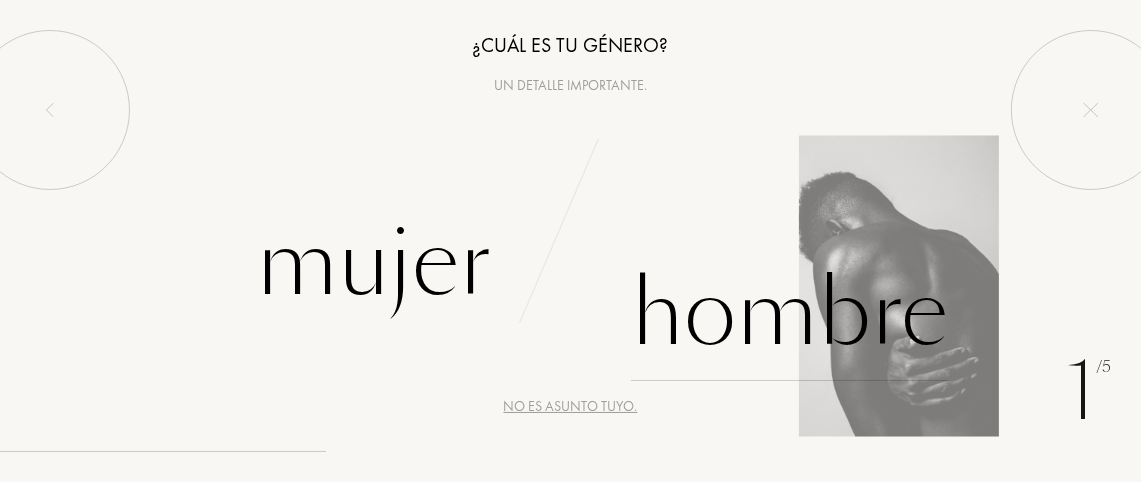 click on "Hombre" at bounding box center [789, 313] 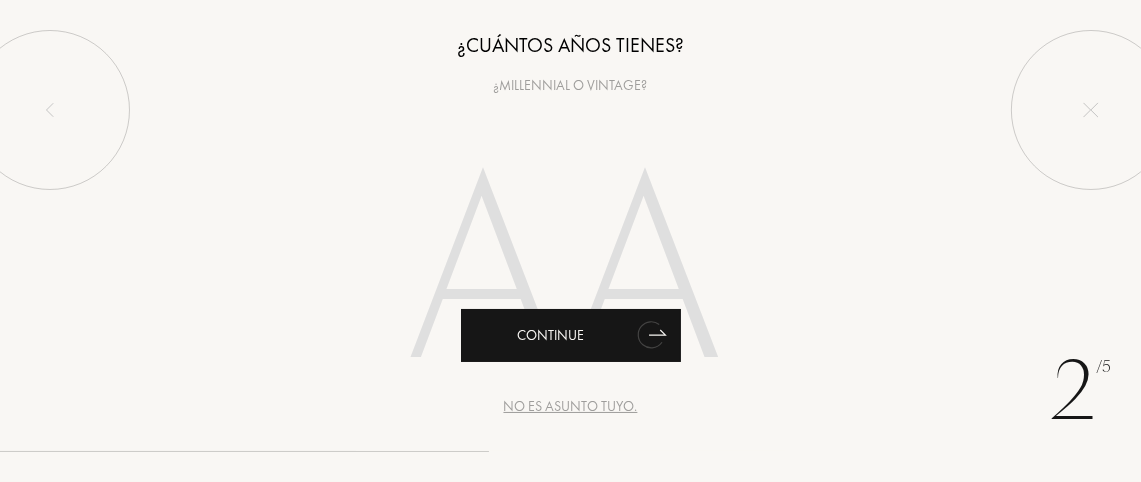 click on "Continue" at bounding box center [571, 335] 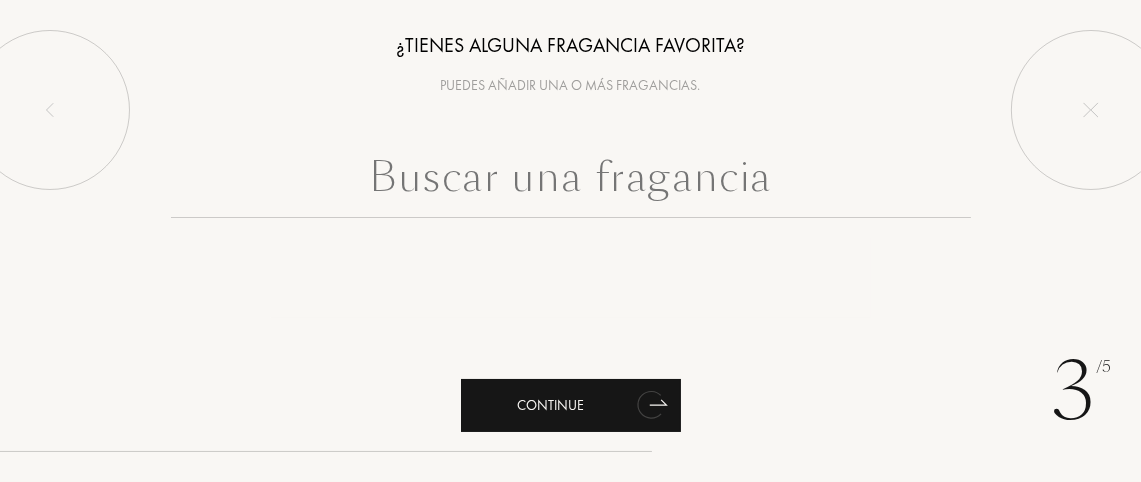 click on "Continue" at bounding box center [571, 405] 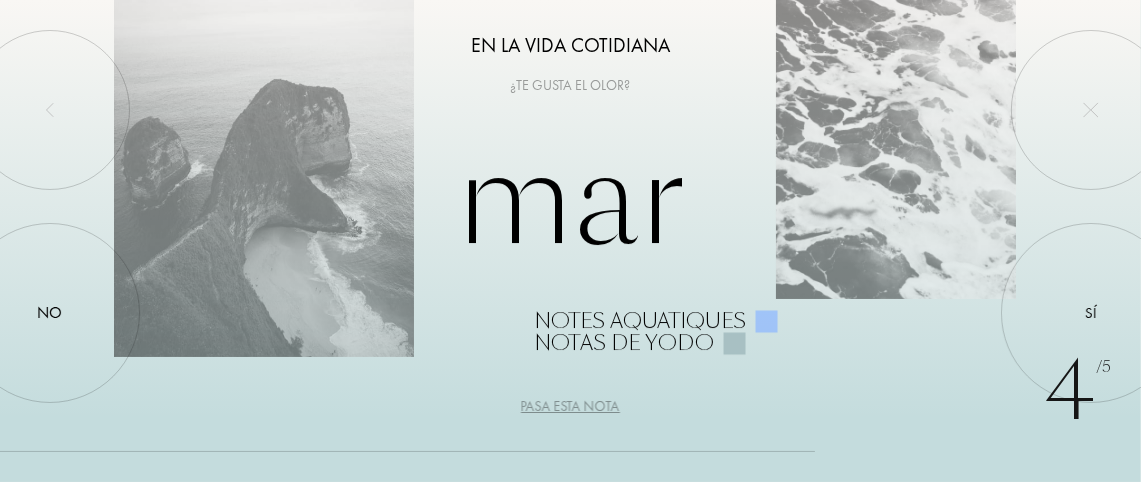 click on "[NUMBER] / [NUMBER] En la vida
cotidiana ¿Te gusta el olor? Mar Notes aquatiques Notas de yodo Sí No Pasa esta nota" at bounding box center (570, 241) 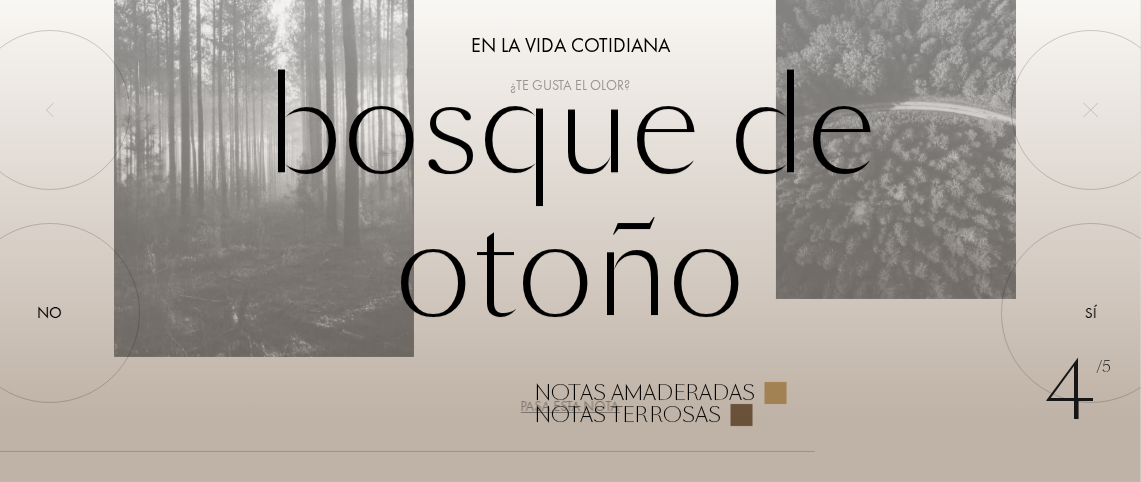 click on "Pasa esta nota" at bounding box center [570, 406] 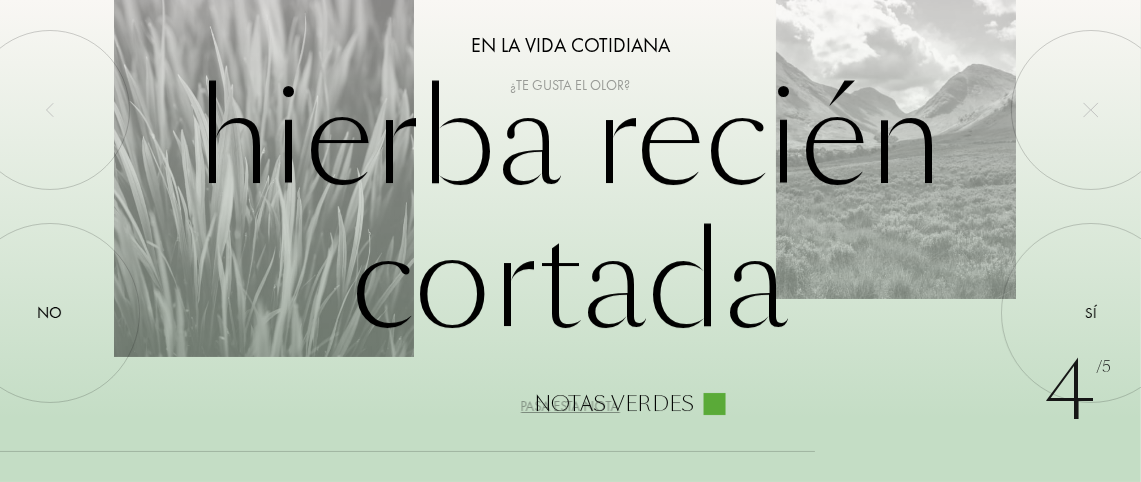 click on "Hierba recién
cortada Notas verdes" at bounding box center (570, 241) 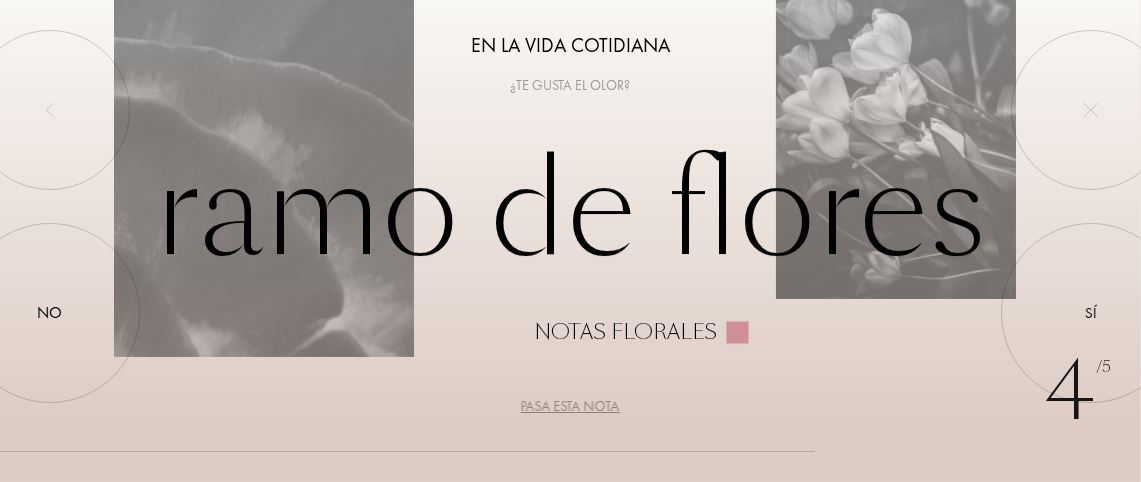 click on "Pasa esta nota" at bounding box center [570, 406] 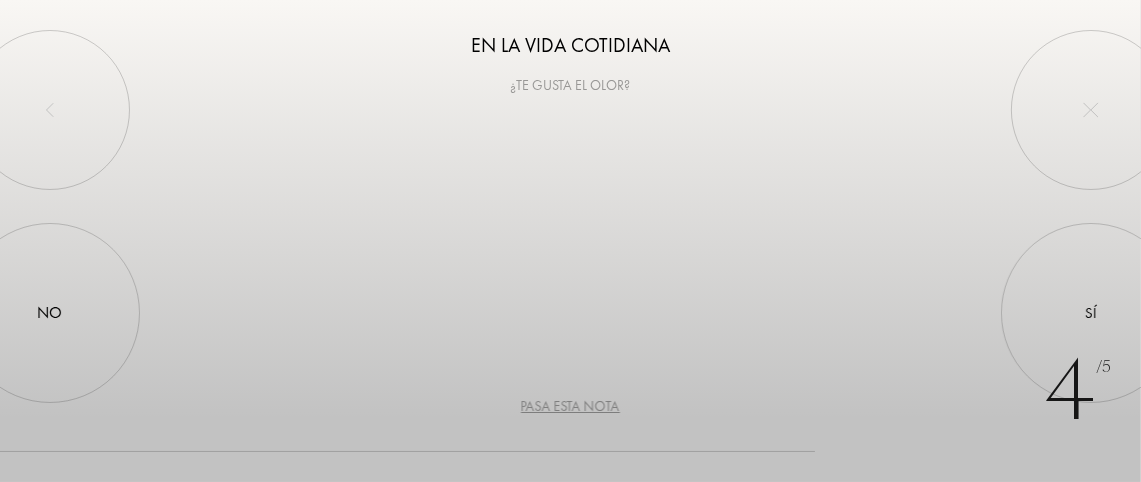 click on "Pasa esta nota" at bounding box center [570, 406] 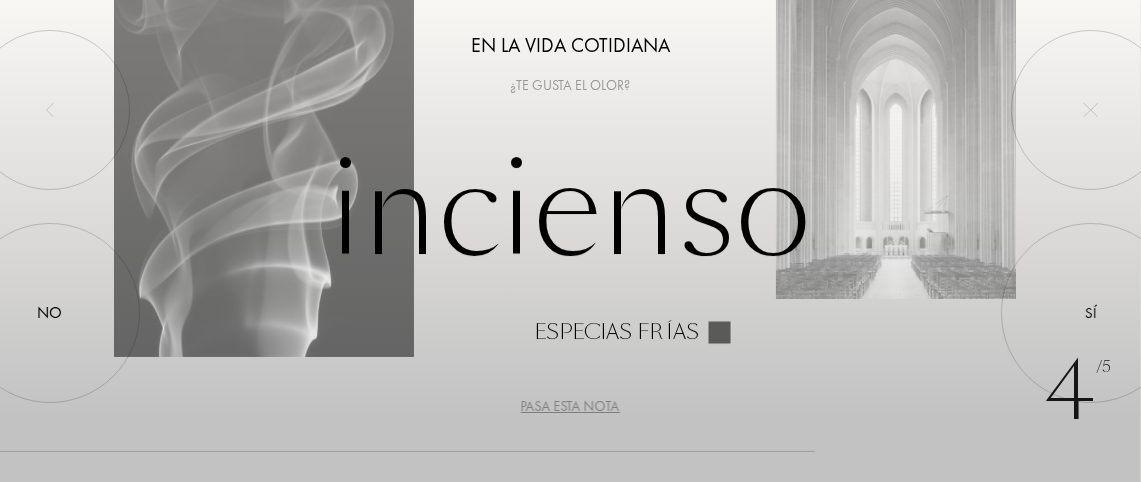 click on "Pasa esta nota" at bounding box center [570, 406] 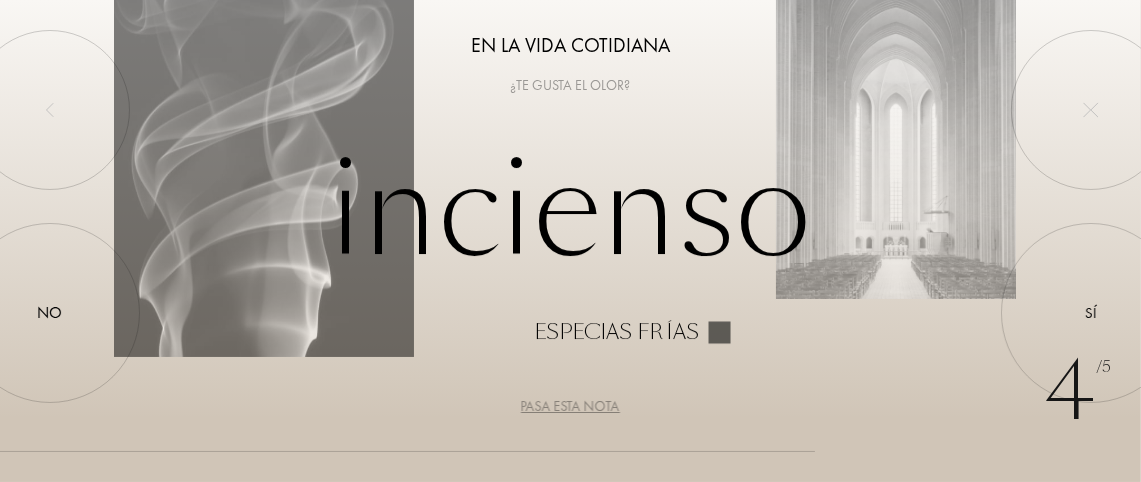 click on "Pasa esta nota" at bounding box center (570, 406) 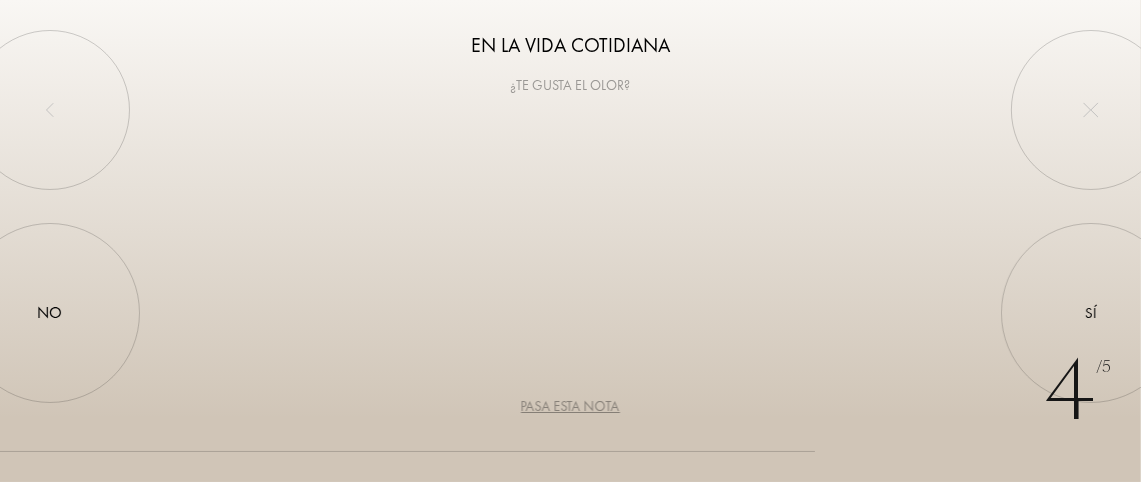 click on "Pasa esta nota" at bounding box center (570, 406) 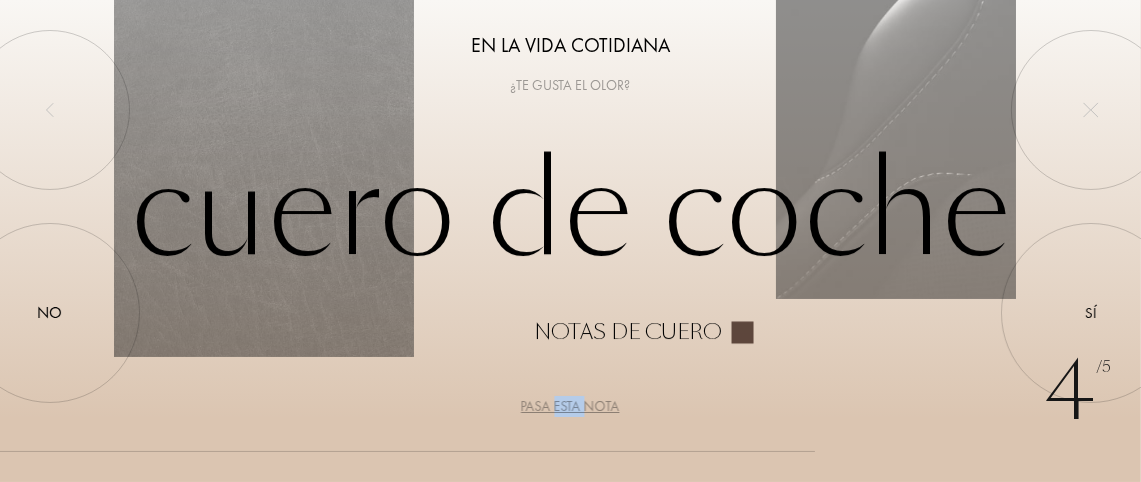 click on "Pasa esta nota" at bounding box center [570, 406] 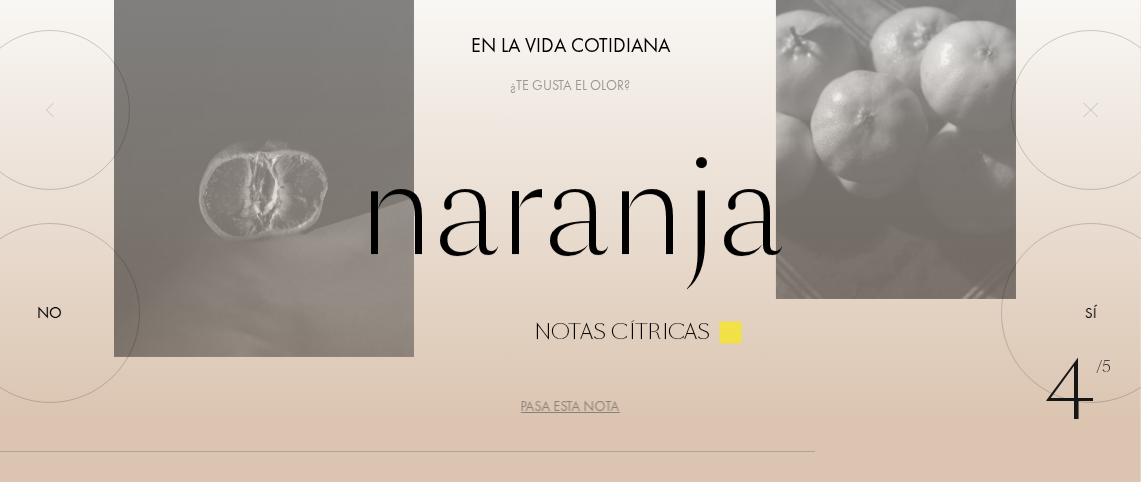 click on "Pasa esta nota" at bounding box center [570, 406] 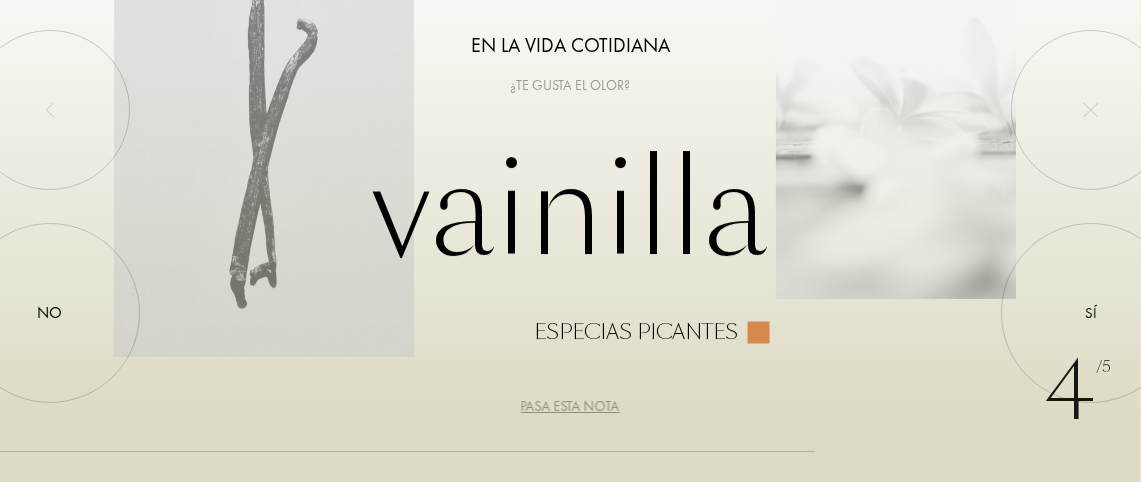 click on "Pasa esta nota" at bounding box center (570, 406) 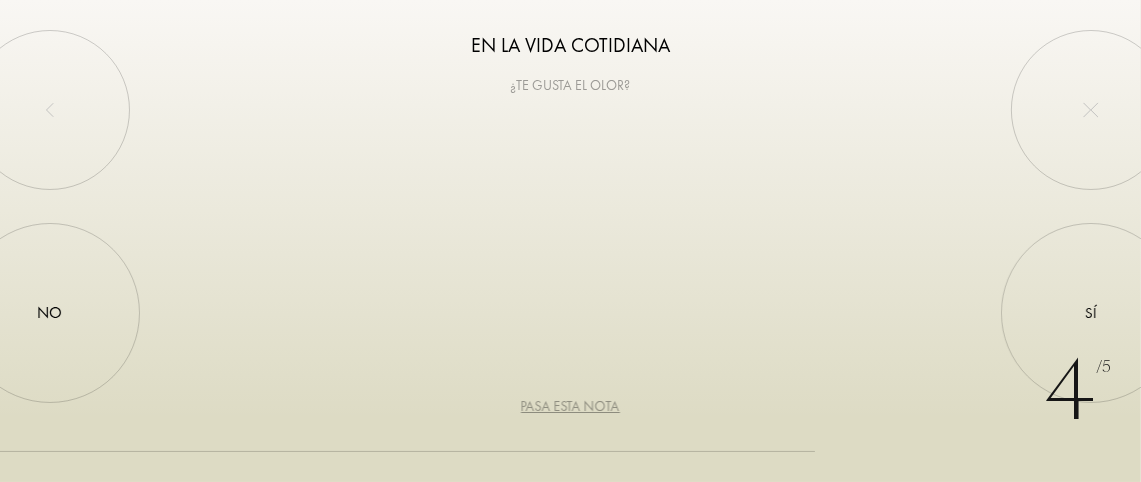 click on "Pasa esta nota" at bounding box center (570, 406) 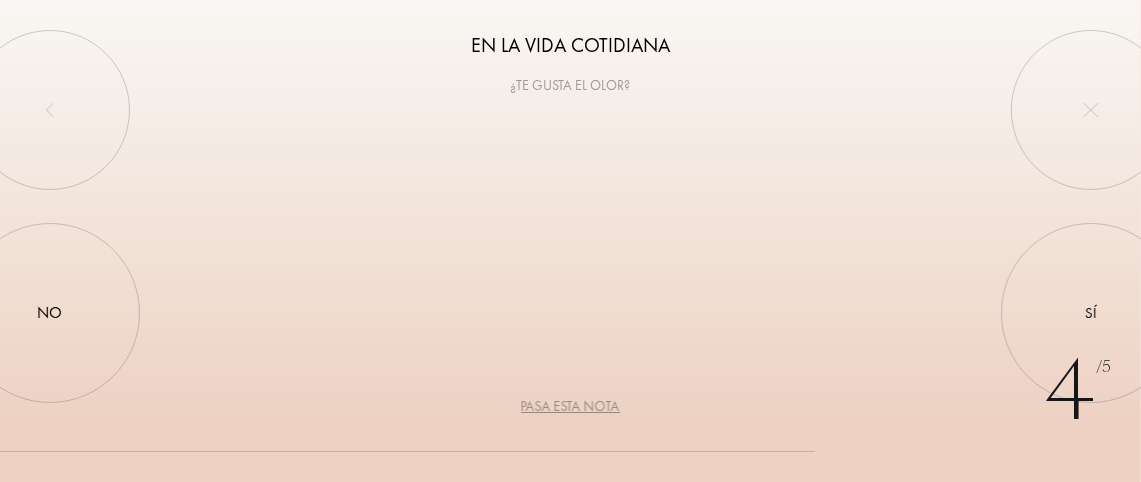 click on "Pasa esta nota" at bounding box center (570, 406) 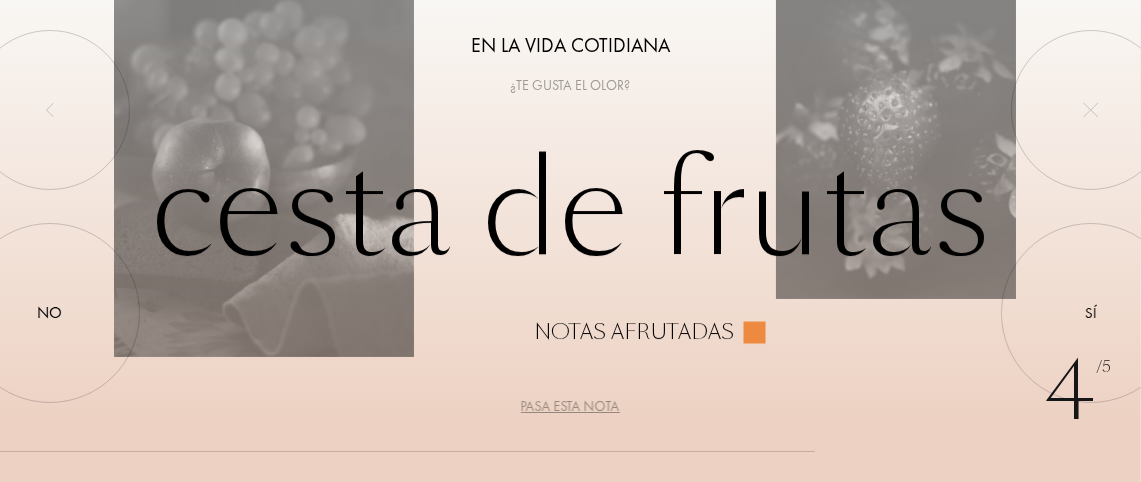 click on "Pasa esta nota" at bounding box center [570, 406] 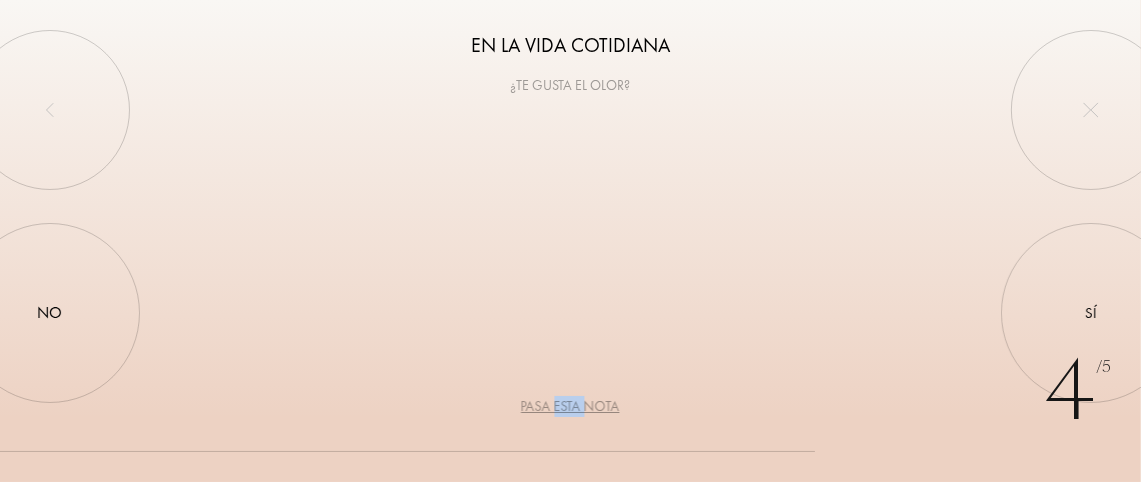 click on "Pasa esta nota" at bounding box center [570, 406] 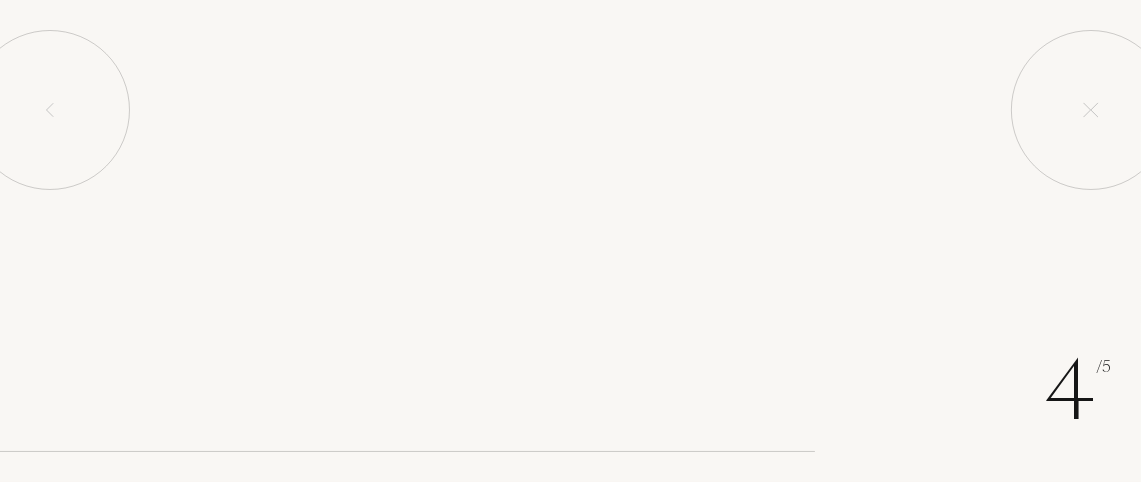 click on "Pasa esta nota" at bounding box center (570, 406) 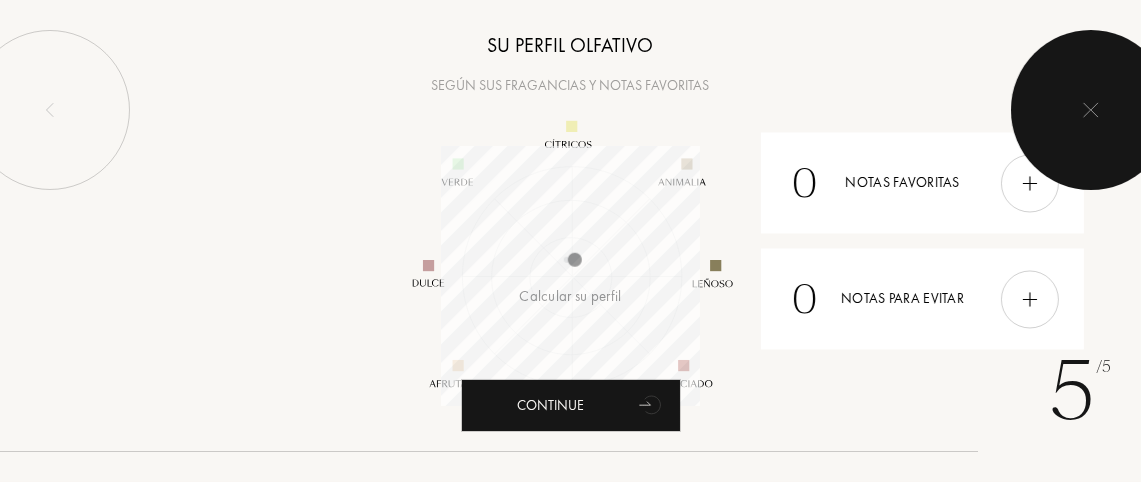 scroll, scrollTop: 999740, scrollLeft: 999740, axis: both 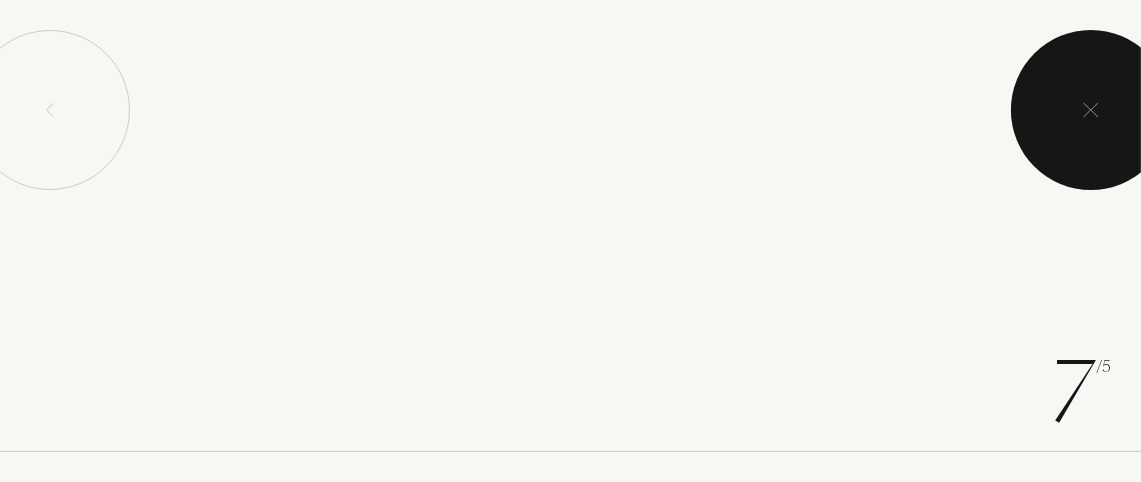 click at bounding box center (1091, 110) 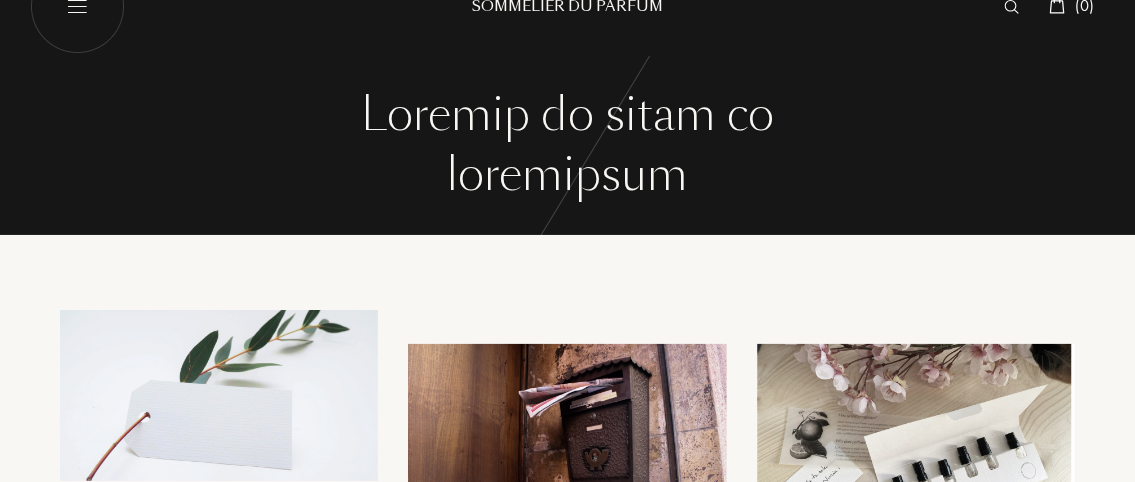 scroll, scrollTop: 0, scrollLeft: 0, axis: both 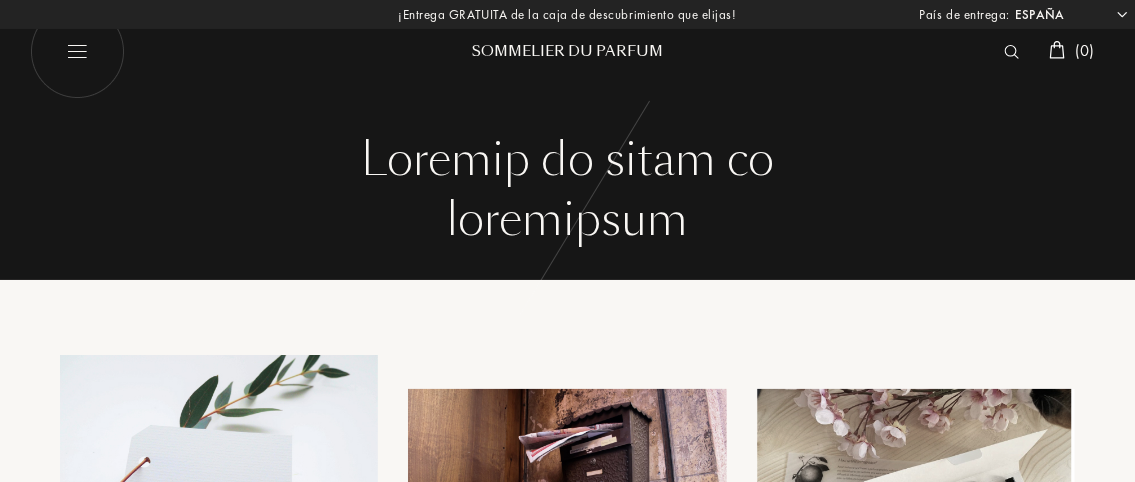 click on "¡Loremip DOLORSIT am co adip el seddoeiusmodte inc utlabo! Etdo ma aliquae: Adminimven Quisnos Exercita Ullamco Labori Nisiali Exeacommo Consequ d Auteiru Inrepr Volup Velites Cillumfug Nullapa Excep Sintoccae Cupidat Nonproiden Suntcul Quiofficia Deserunt Mollita Idestl Persp Undeomni Istenatuser Volupta Accusan Dolore l Totamremape Eaqueips Quaeab Illoin Veritati Quasiar Beat Vitaedi Expli Nemo Enimi Quiavol Asperna Autodi Fugi Conse Magni Dolore Eosratio Sequine Neque por Quisq Dolor adi Num Eiusm te Incidu Magna Quae Etiammi Solu Nobisel Optiocumq Nihilim Quopla Fa Possimus Assumend Repell Tempor Autemqu Officiisde Rerumnece Saepee Volupta Repudiand re Itaqueearu Hictene Sapien Delectu Reicien Voluptatib Maio Alia Perferend Doloribus Asperio Repel Minimn Exercit Ullamco sus Lab a com conse Quidmaxi mol Mol Harum Quidemr Facili Expeditadis Namlibero Temporecu Soluta Nobise Optiocumqu Nihili Minusquo Maxime-Placea Facere Possi Omnislor Ipsu Dolo Sitamet Conse Adipiscin Elit Sedd Eiusmodt" at bounding box center [0, 0] 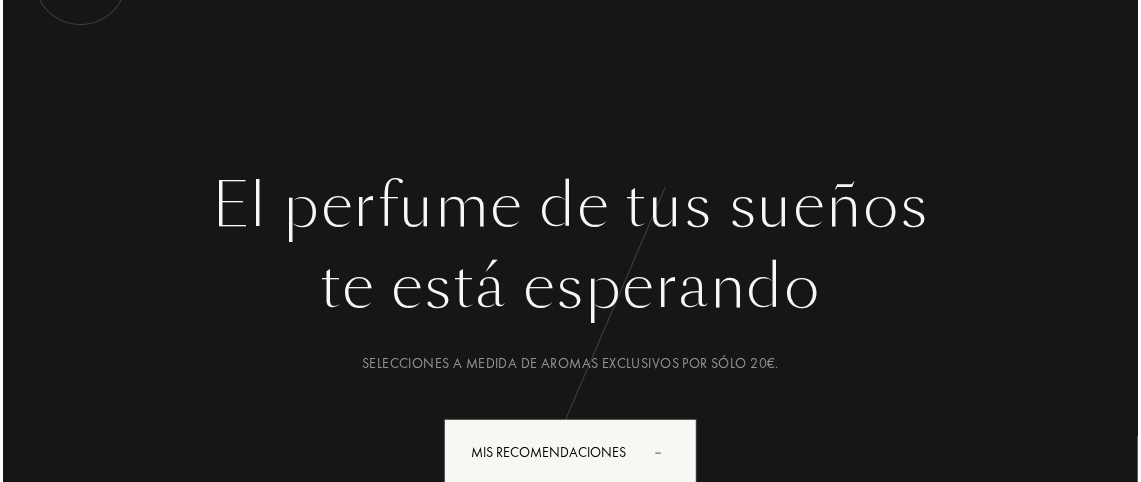 scroll, scrollTop: 0, scrollLeft: 0, axis: both 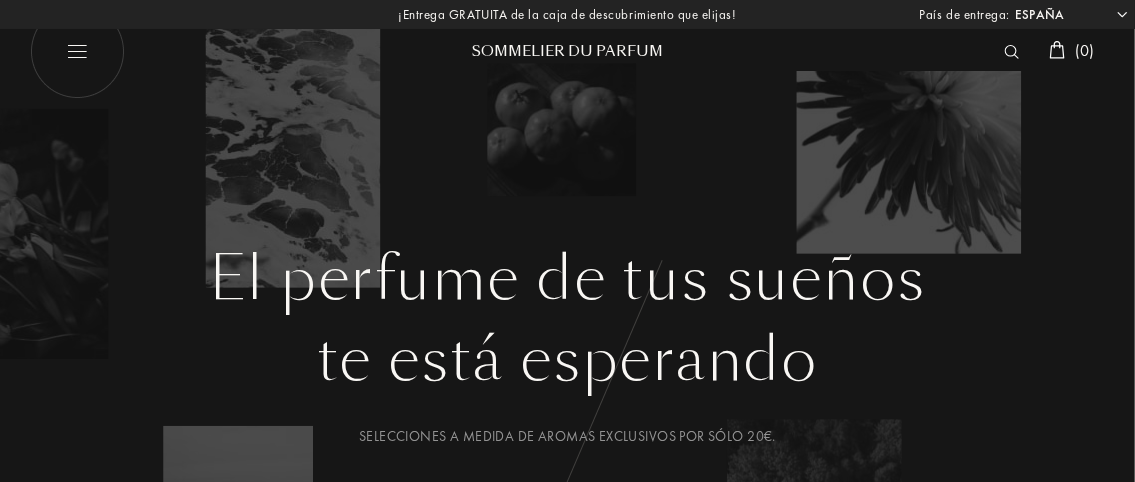 click at bounding box center [77, 52] 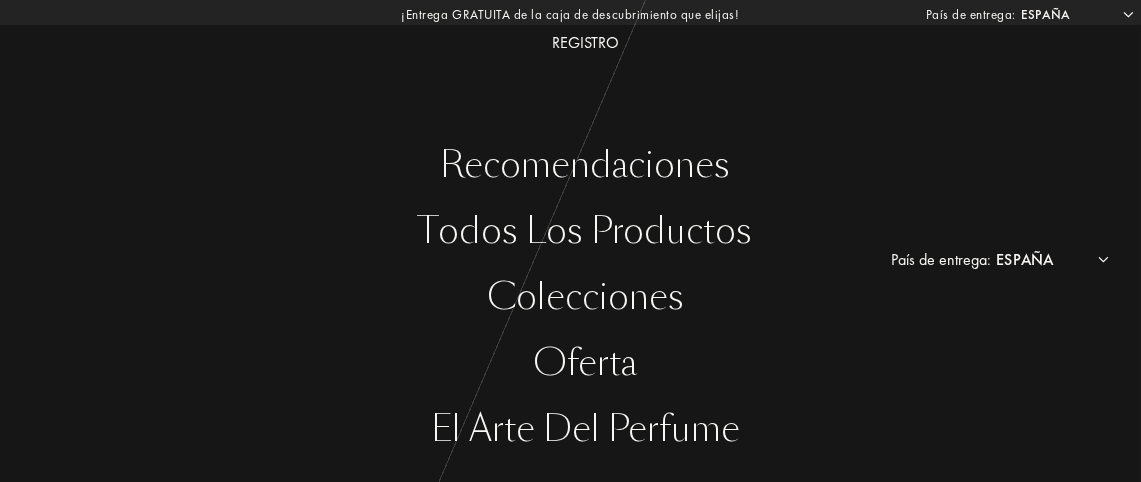 scroll, scrollTop: 182, scrollLeft: 0, axis: vertical 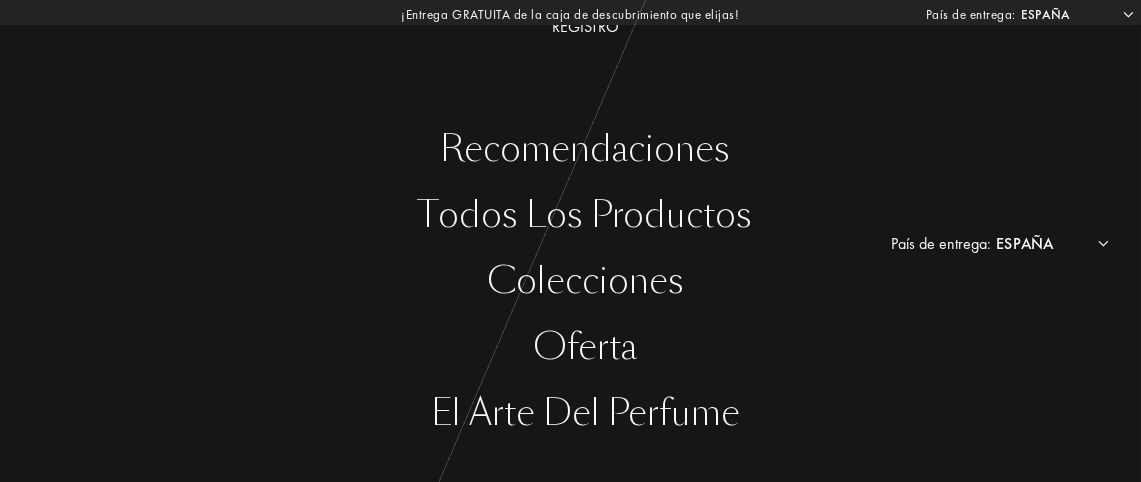 click on "Todos los productos" at bounding box center (585, 215) 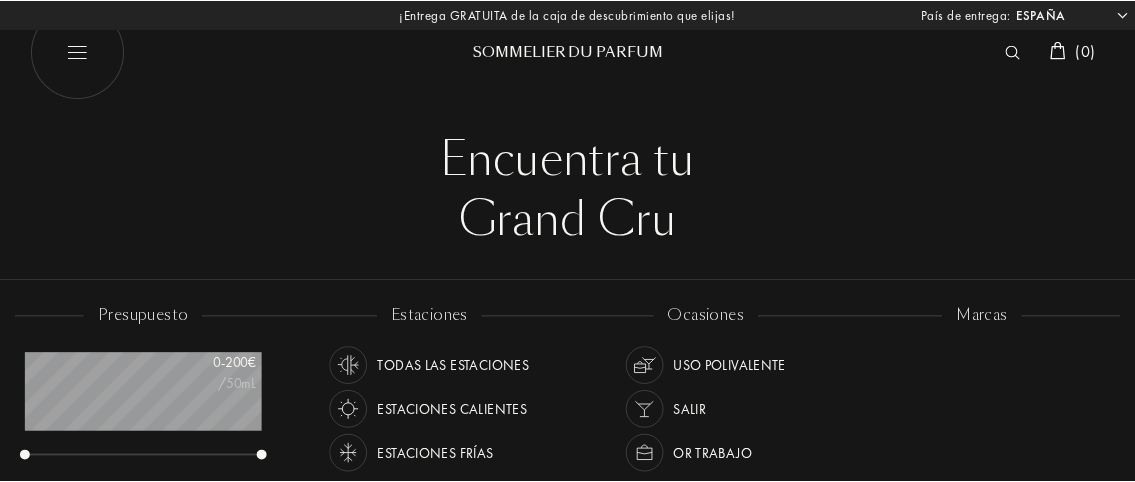 scroll, scrollTop: 0, scrollLeft: 0, axis: both 